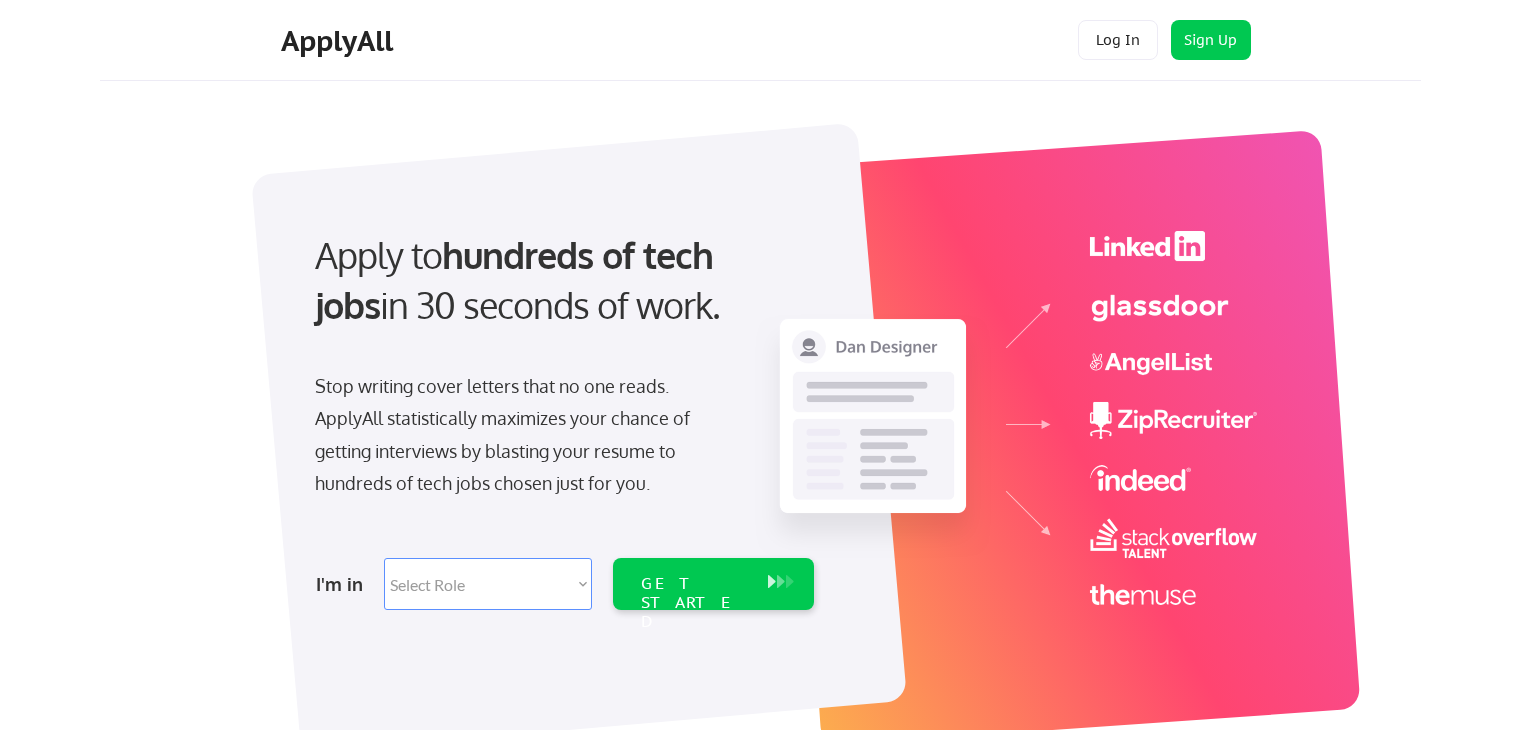scroll, scrollTop: 0, scrollLeft: 0, axis: both 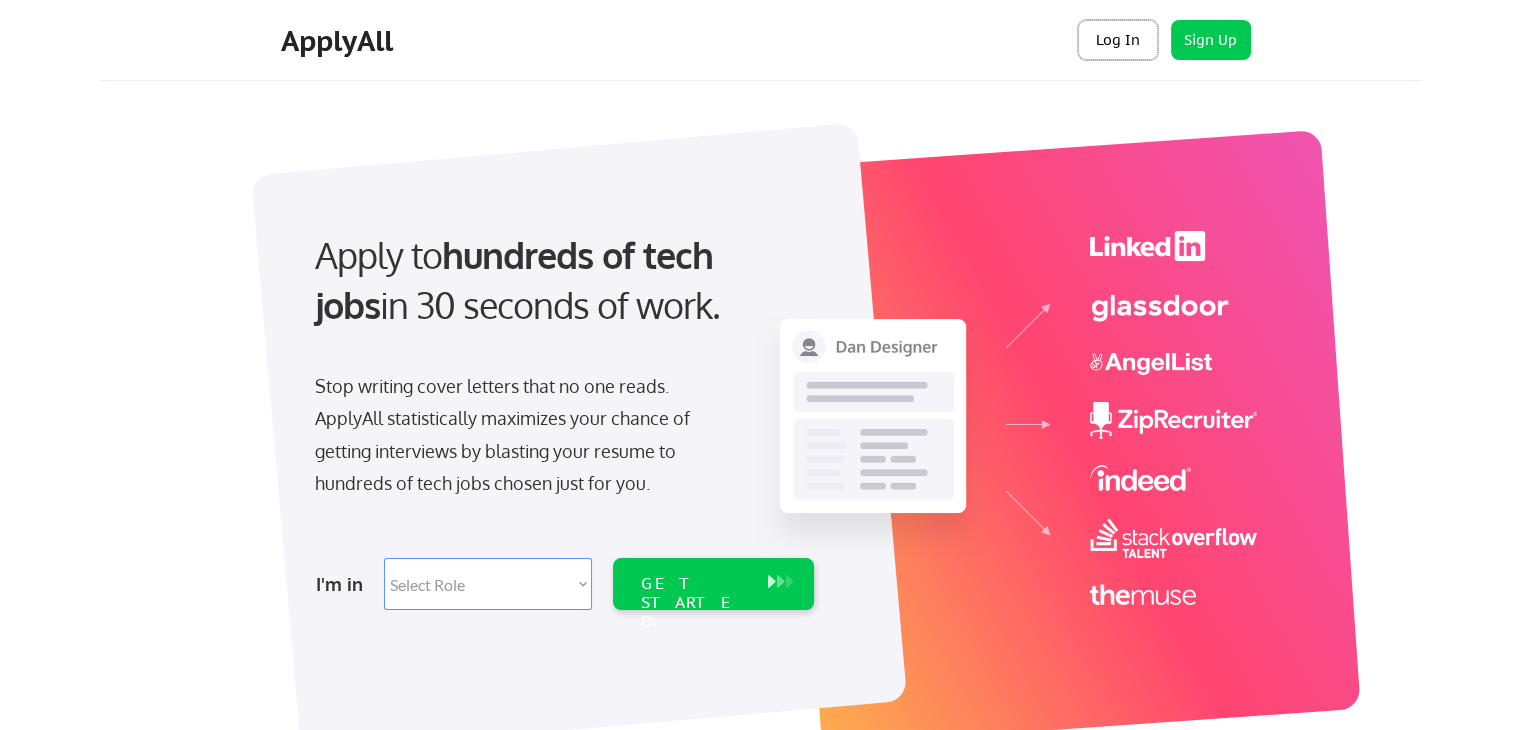 click on "Log In" at bounding box center [1118, 40] 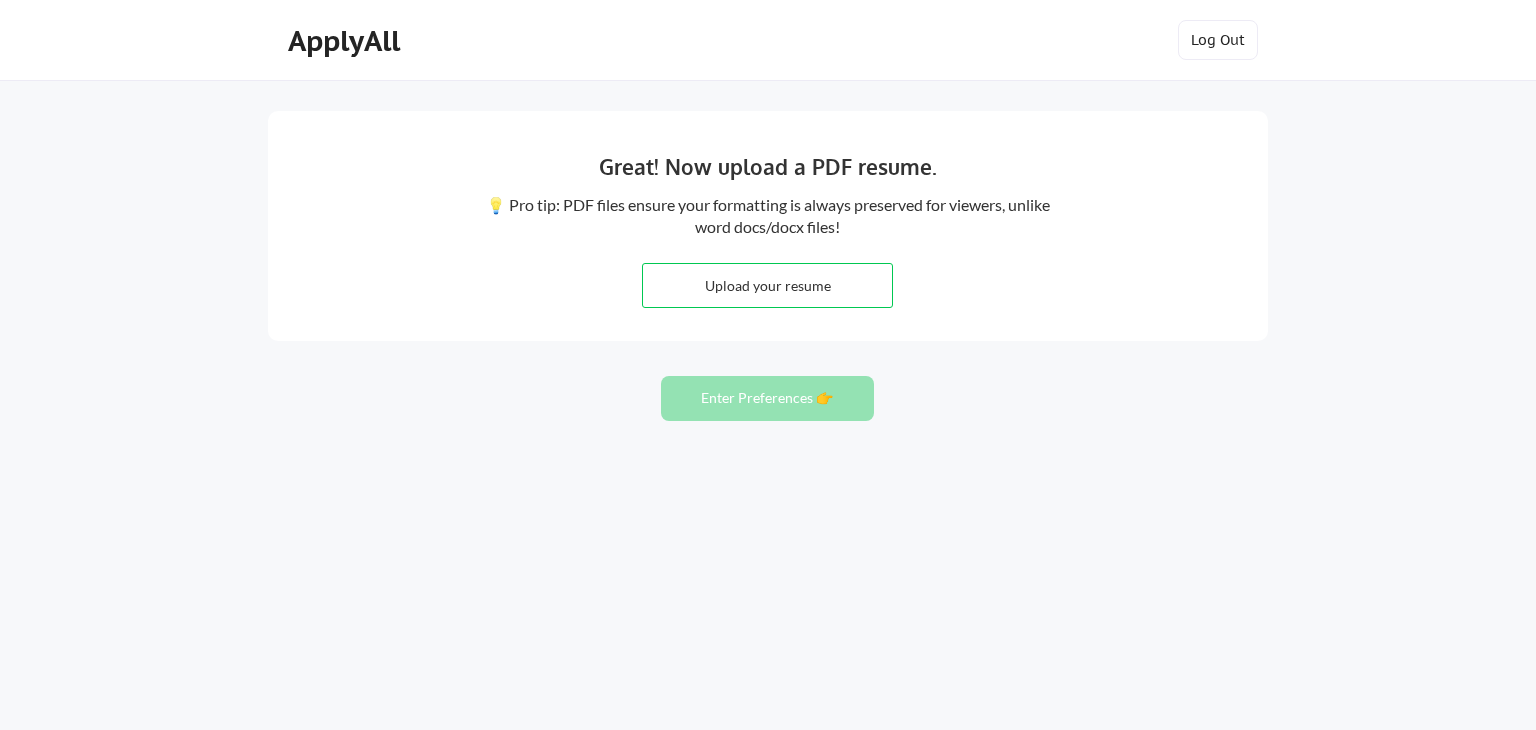 scroll, scrollTop: 0, scrollLeft: 0, axis: both 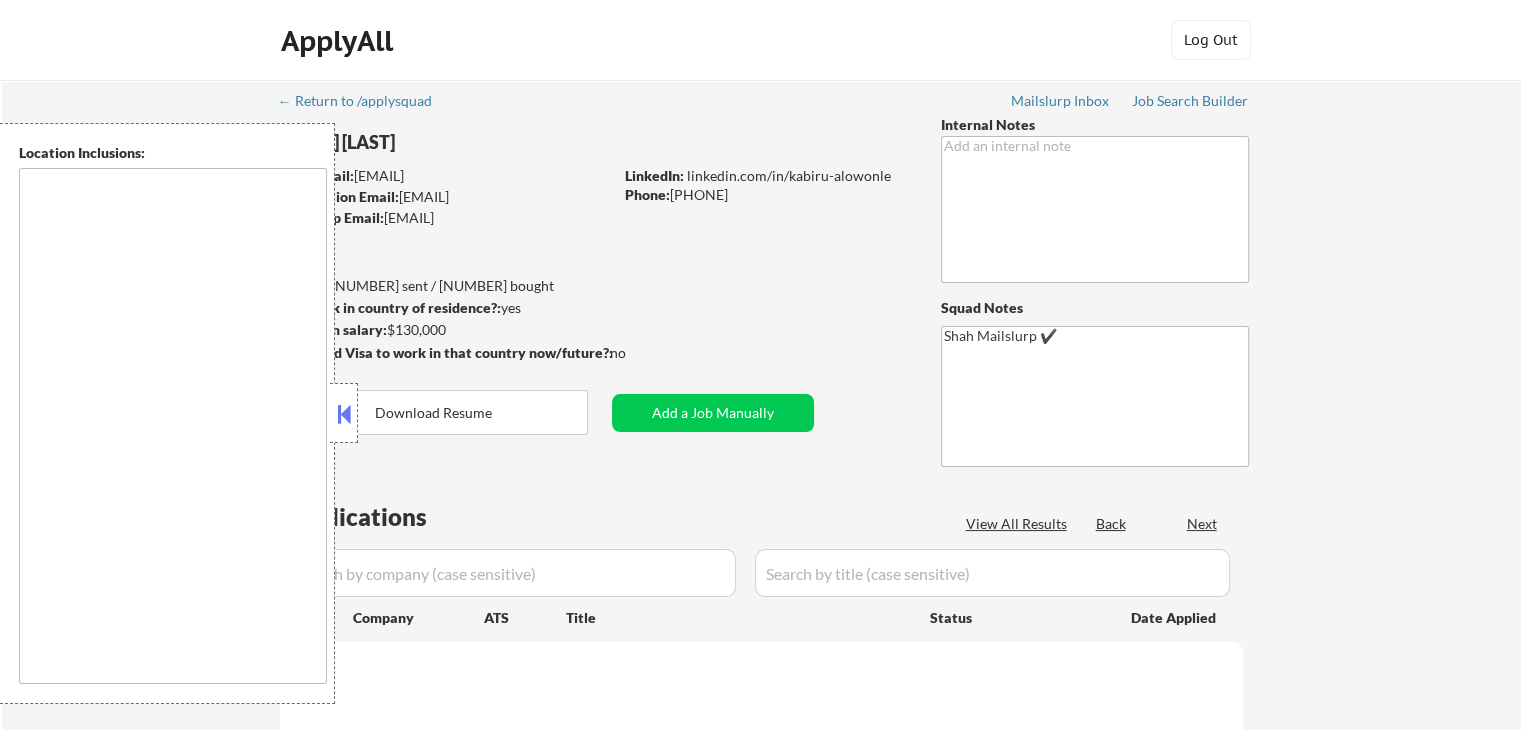 type 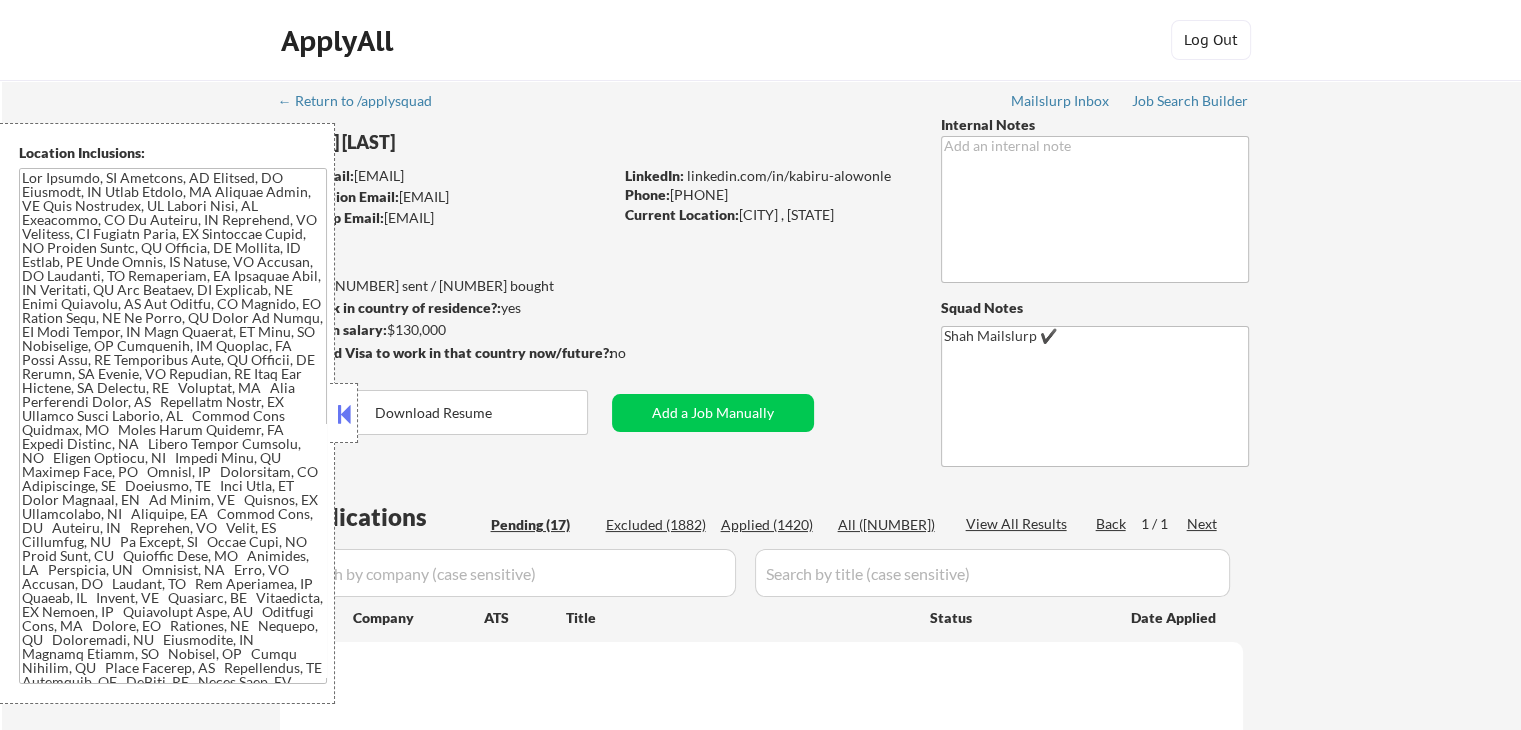 select on ""pending"" 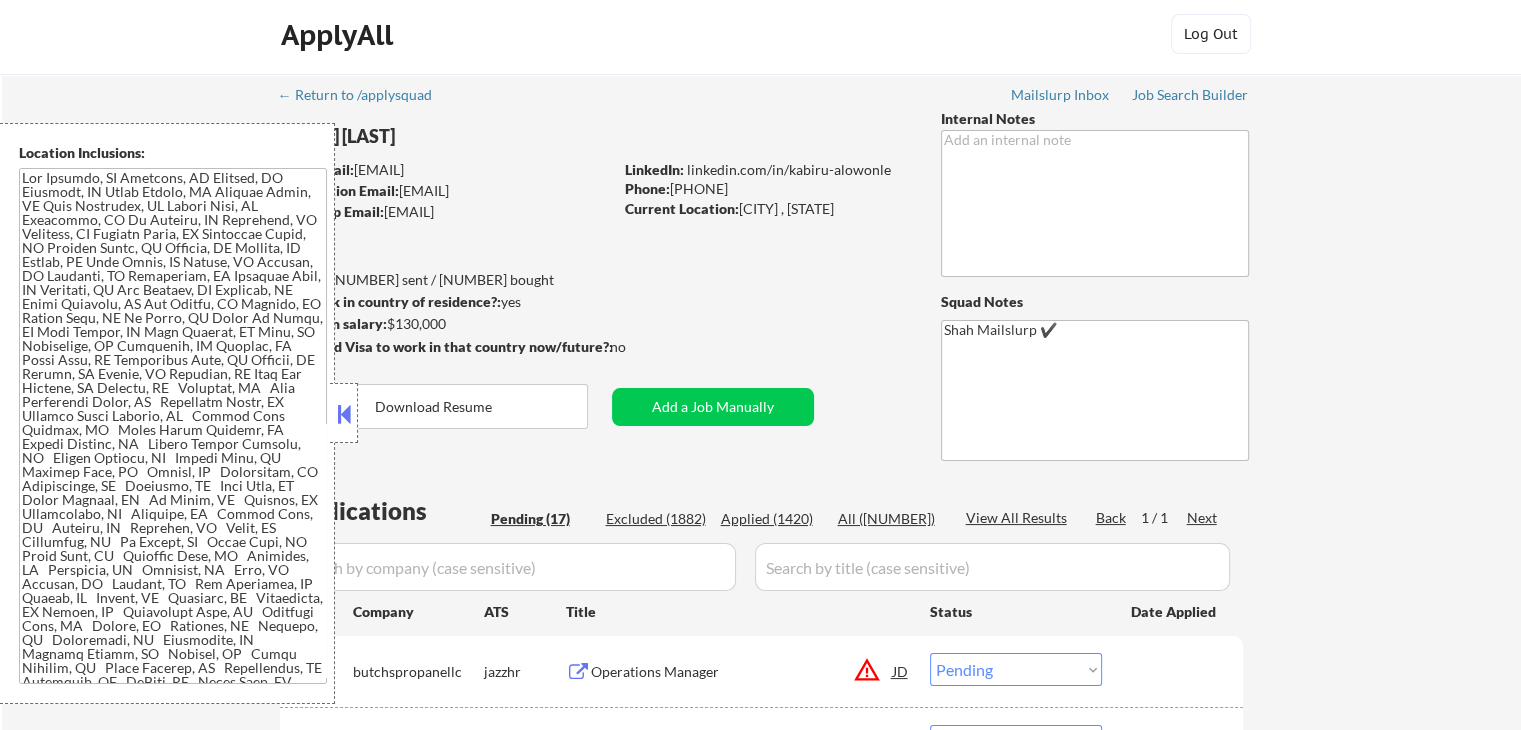 scroll, scrollTop: 300, scrollLeft: 0, axis: vertical 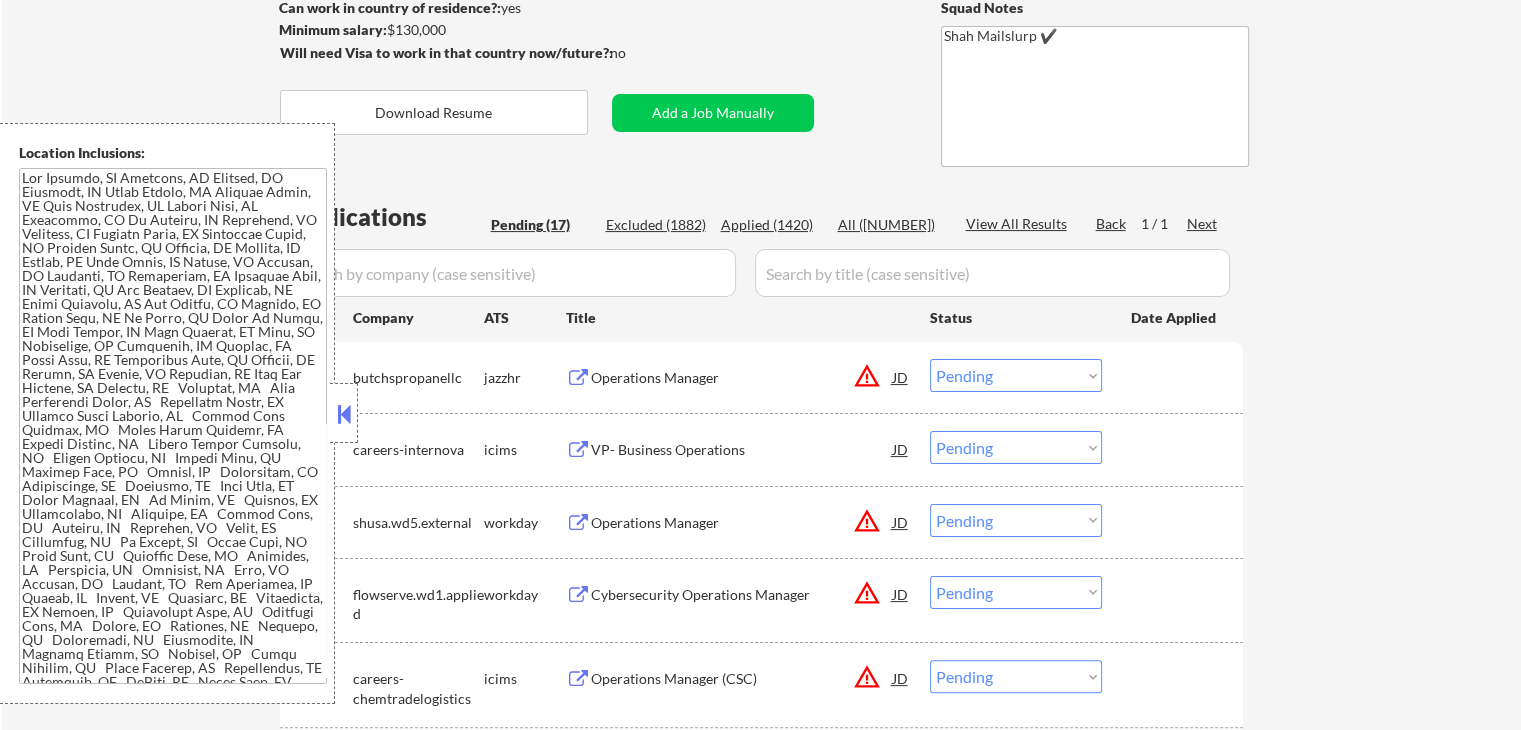 click at bounding box center [344, 414] 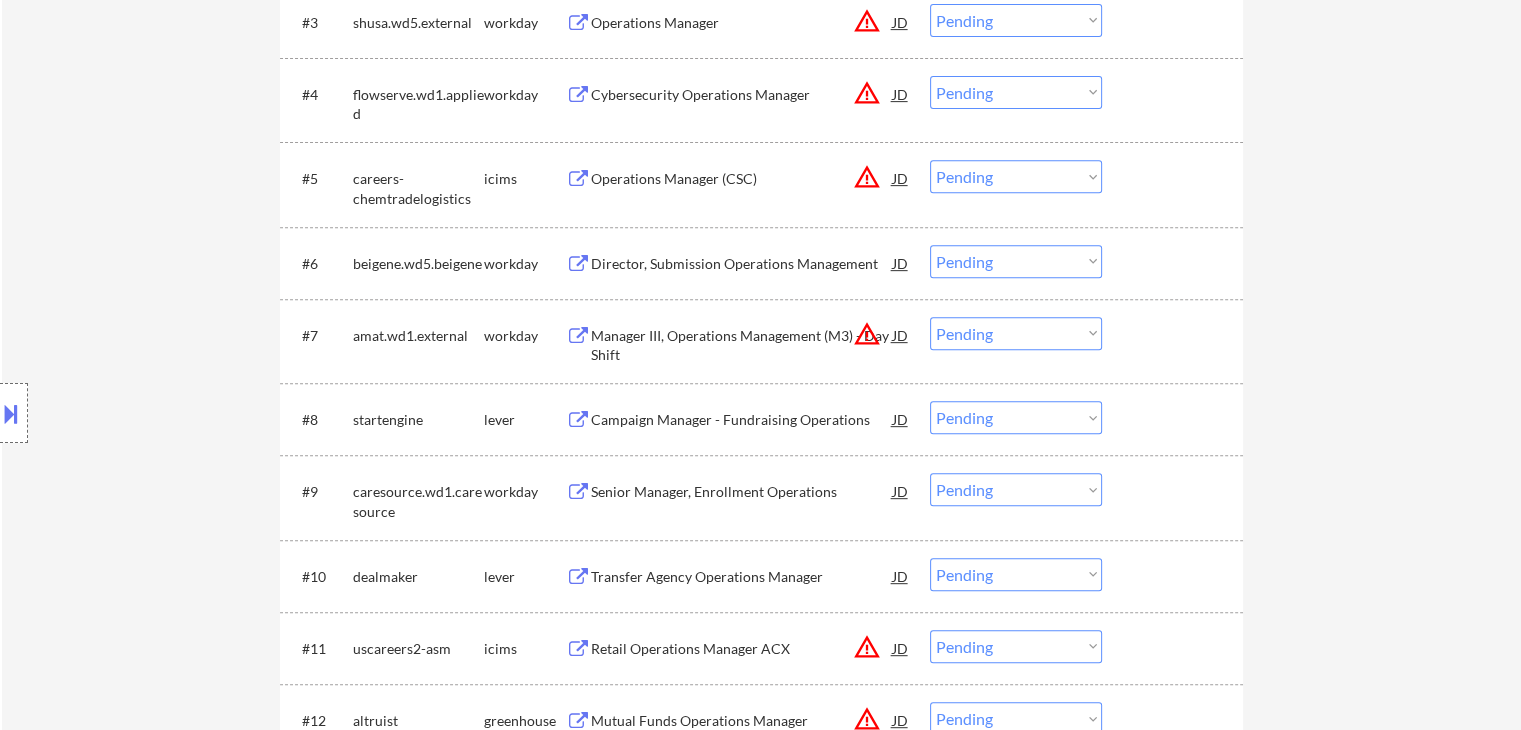 click on "← Return to /applysquad Mailslurp Inbox Job Search Builder [FIRST] [LAST] User Email:  [EMAIL] Application Email:  [EMAIL] Mailslurp Email:  [EMAIL] LinkedIn:   linkedin.com/in/[PERSON]
Phone:  [PHONE] Current Location:  [CITY] , [STATE] Applies:  [NUMBER] sent / [NUMBER] bought Internal Notes Can work in country of residence?:  yes Squad Notes Minimum salary:  $[NUMBER] Will need Visa to work in that country now/future?:   no Download Resume Add a Job Manually Shah Mailslurp ✔️ Applications Pending ([NUMBER]) Excluded ([NUMBER]) Applied ([NUMBER]) All ([NUMBER]) View All Results Back 1 / 1
Next Company ATS Title Status Date Applied #1 butchspropanellc jazzhr Operations Manager JD warning_amber Choose an option... Pending Applied Excluded (Questions) Excluded (Expired) Excluded (Location) Excluded (Bad Match) Excluded (Blocklist) Excluded (Salary) Excluded (Other) #2 careers-internova icims VP- Business Operations JD Choose an option... Pending #3" at bounding box center [761, 274] 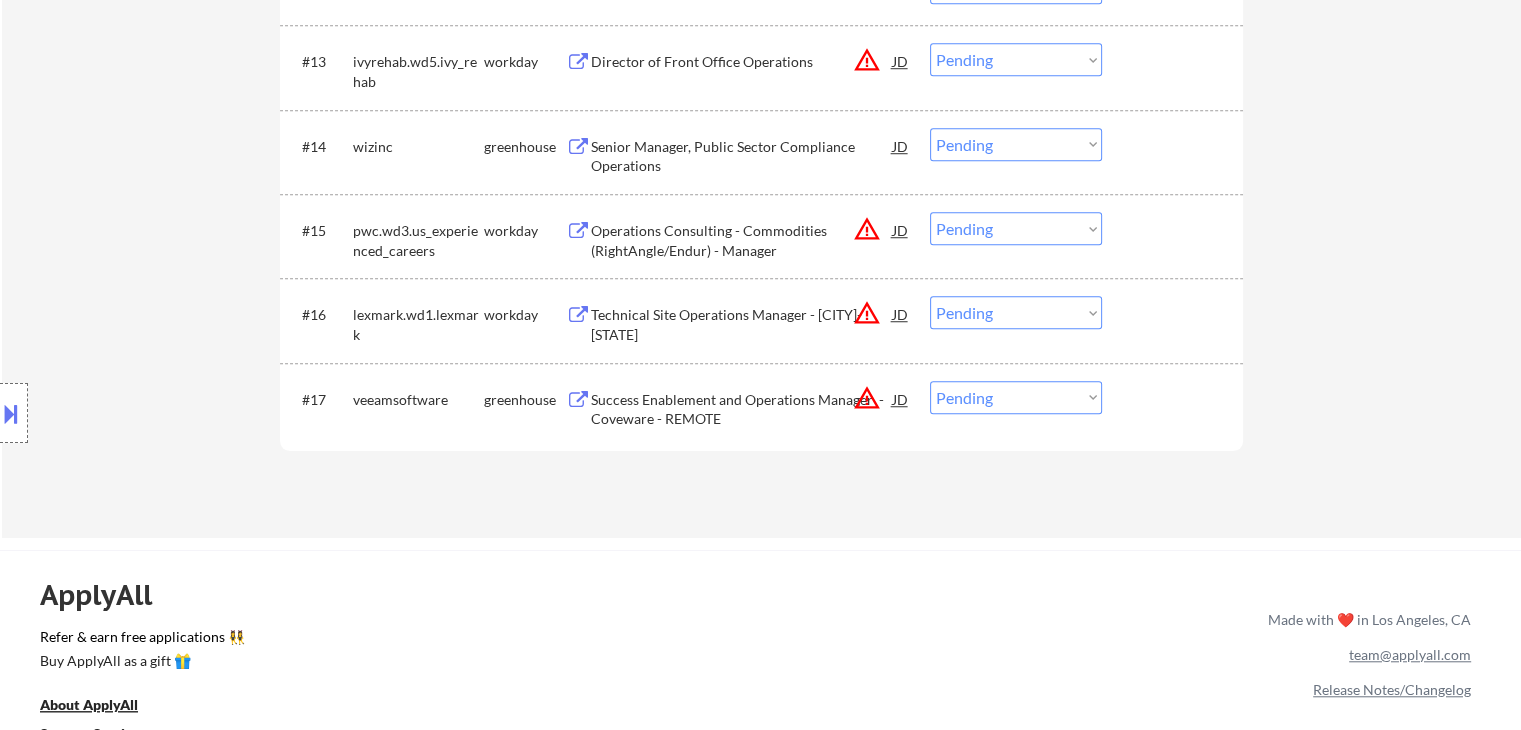 scroll, scrollTop: 1500, scrollLeft: 0, axis: vertical 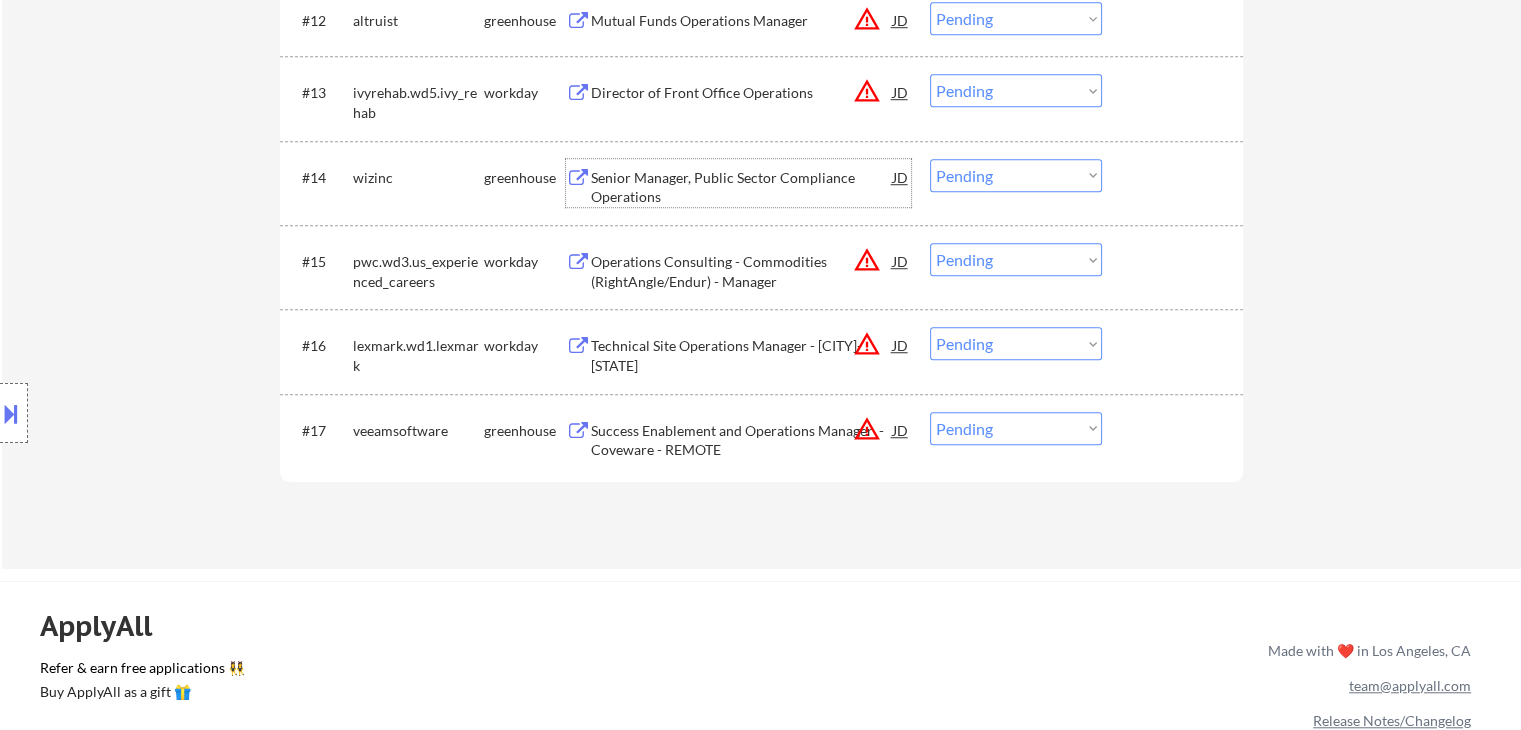 click on "Senior Manager, Public Sector Compliance Operations" at bounding box center [742, 187] 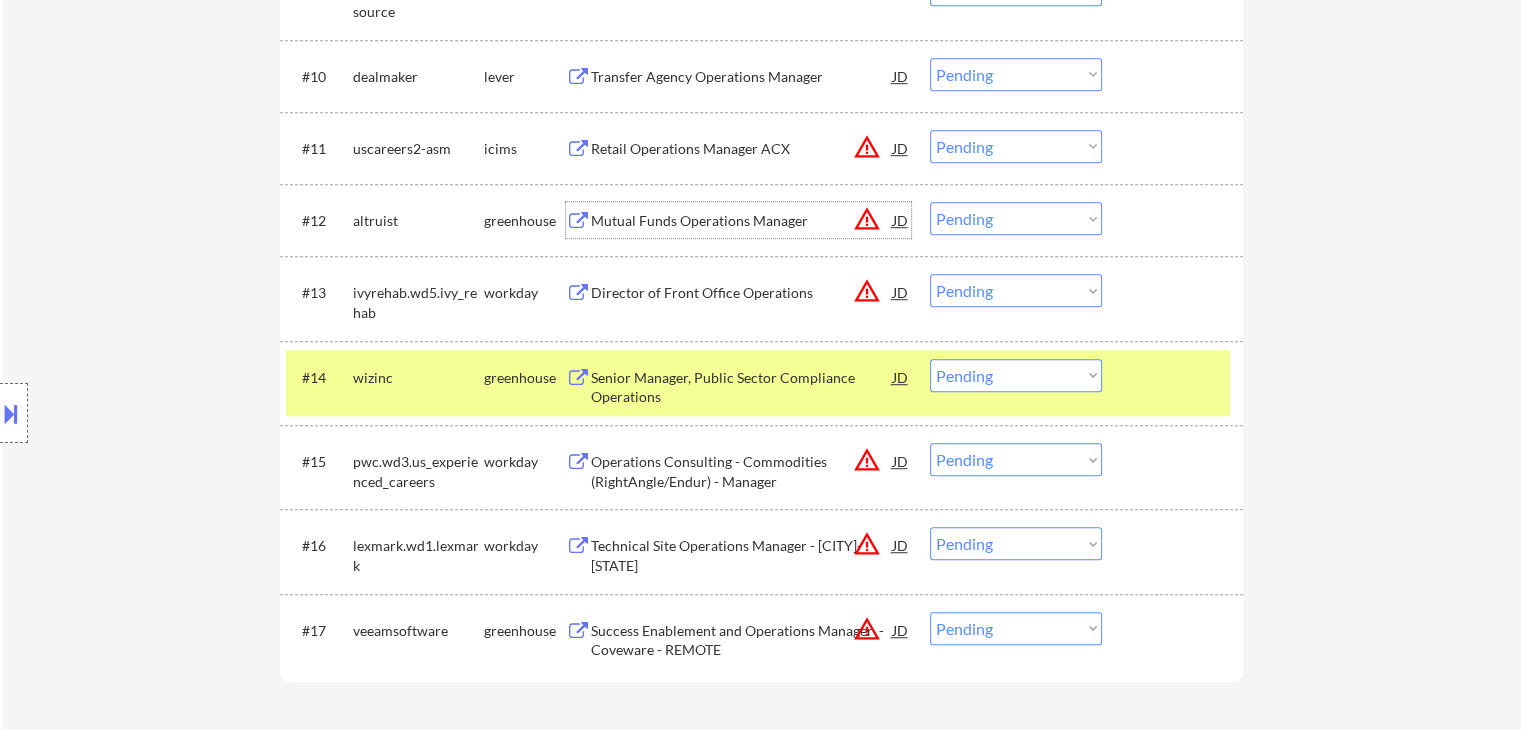 click on "Mutual Funds Operations Manager" at bounding box center (742, 221) 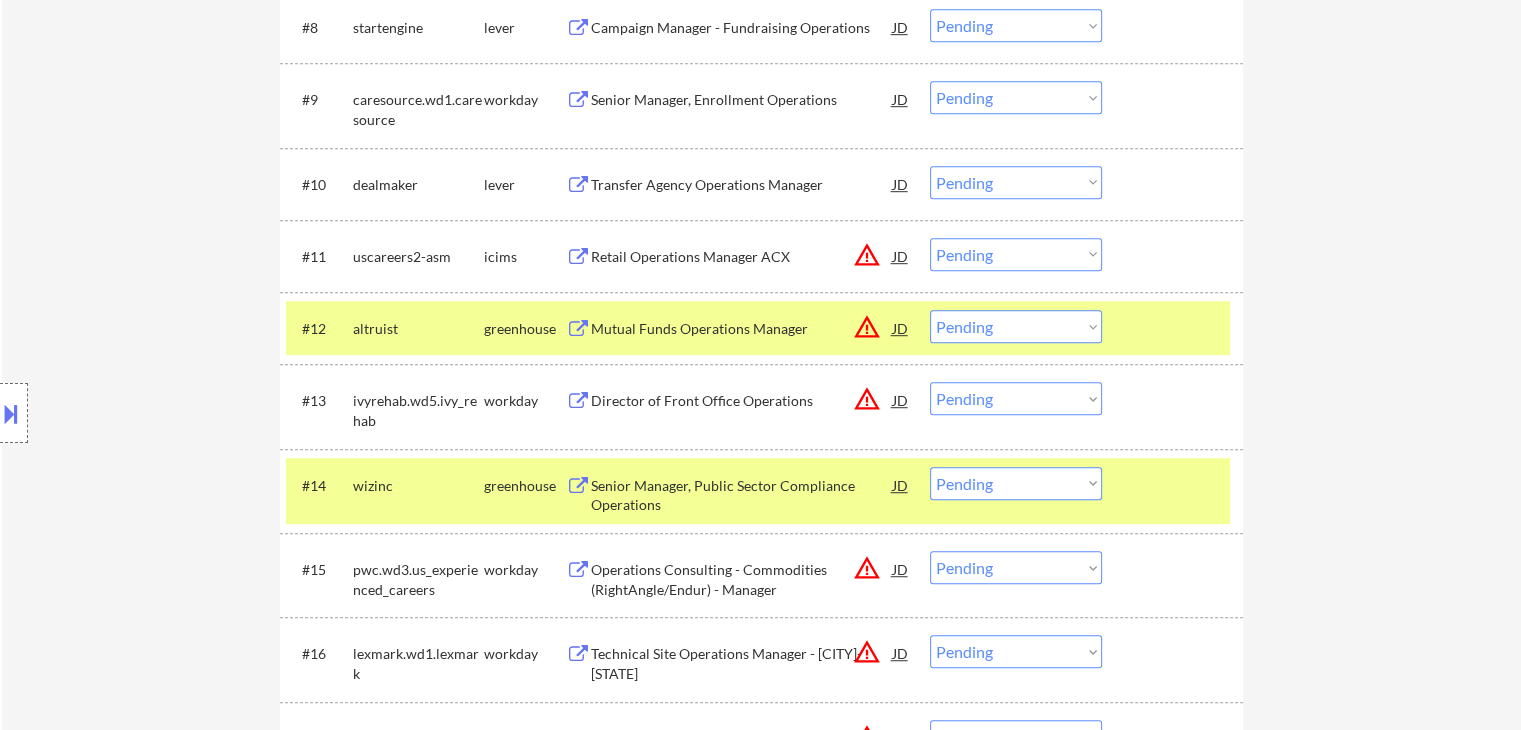 scroll, scrollTop: 1100, scrollLeft: 0, axis: vertical 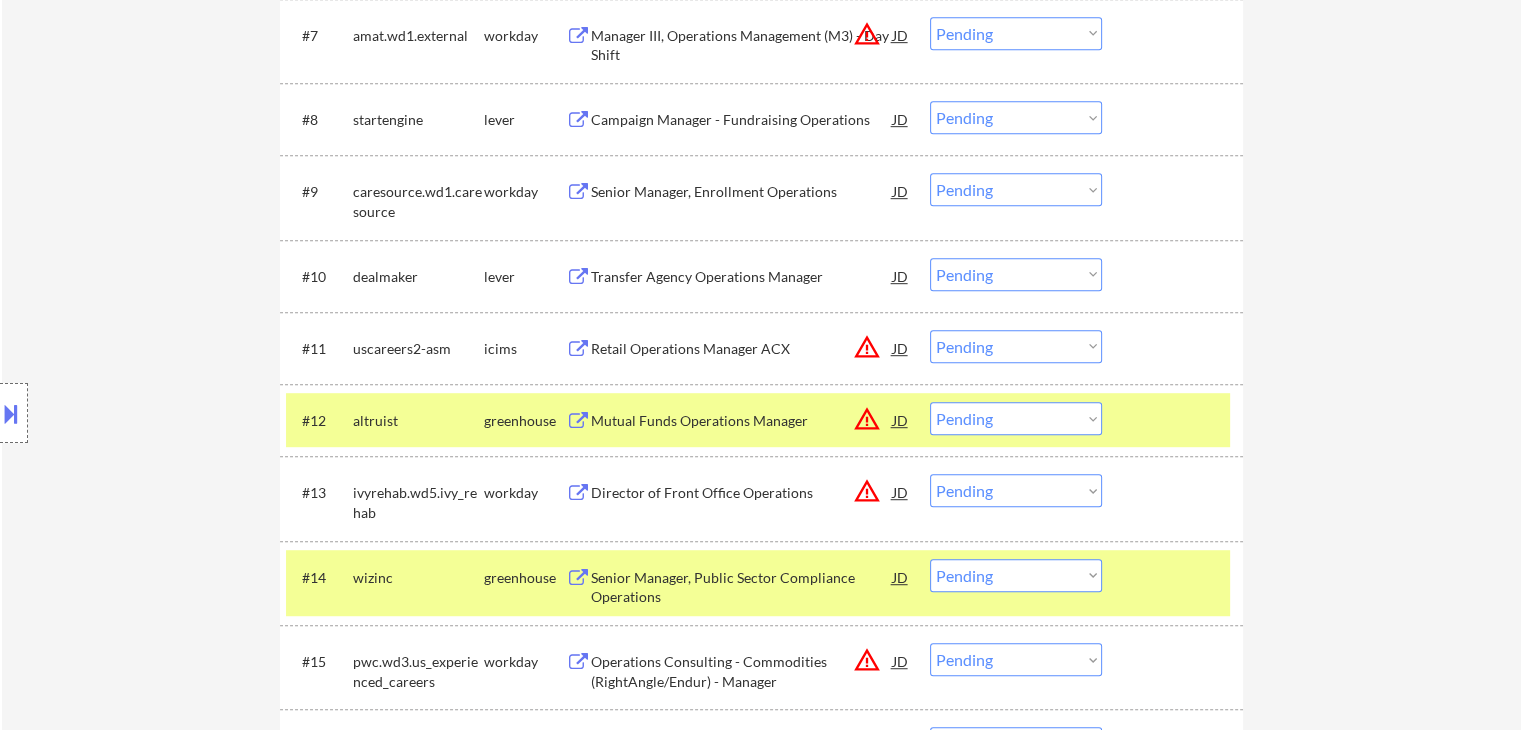 click on "Transfer Agency Operations Manager" at bounding box center (742, 277) 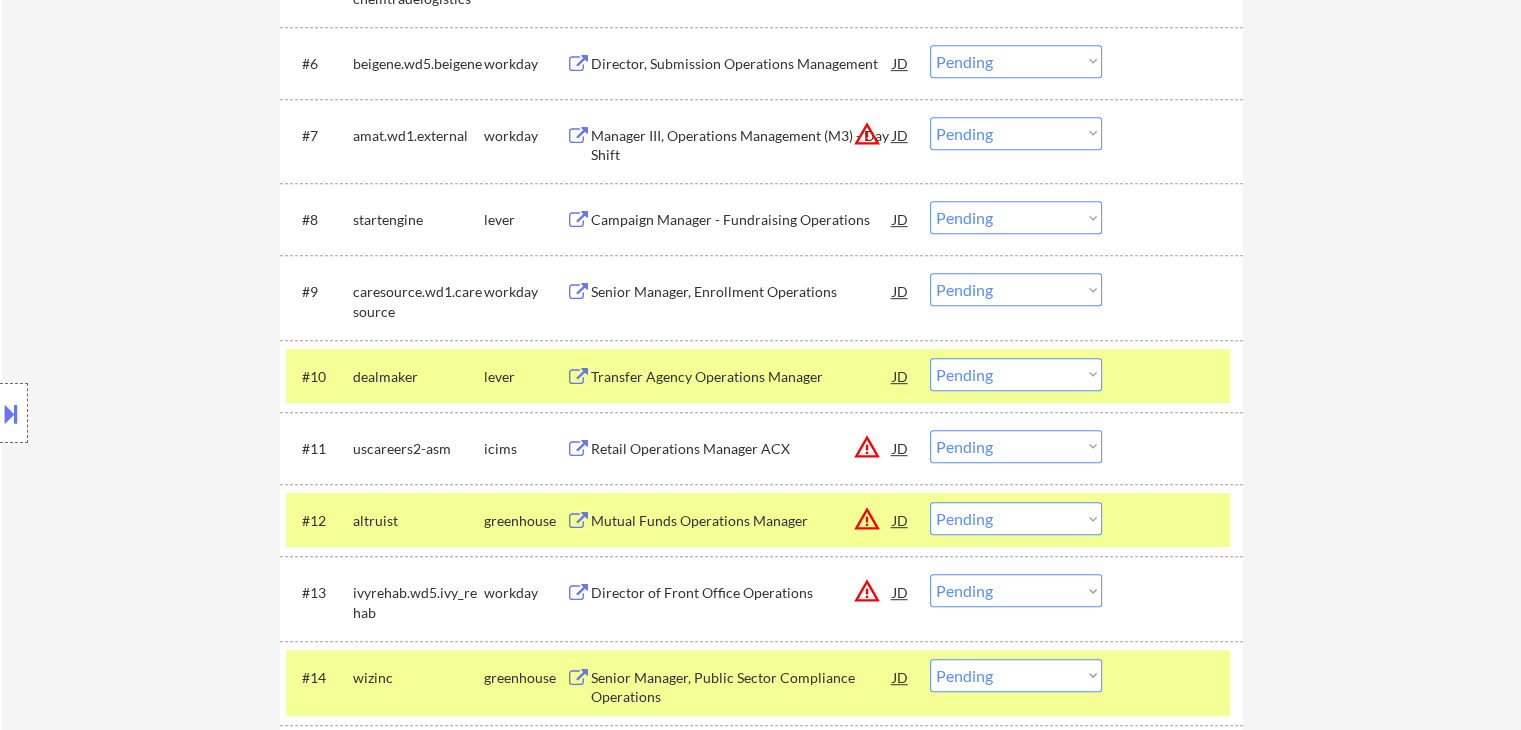 click on "Campaign Manager - Fundraising Operations" at bounding box center [742, 220] 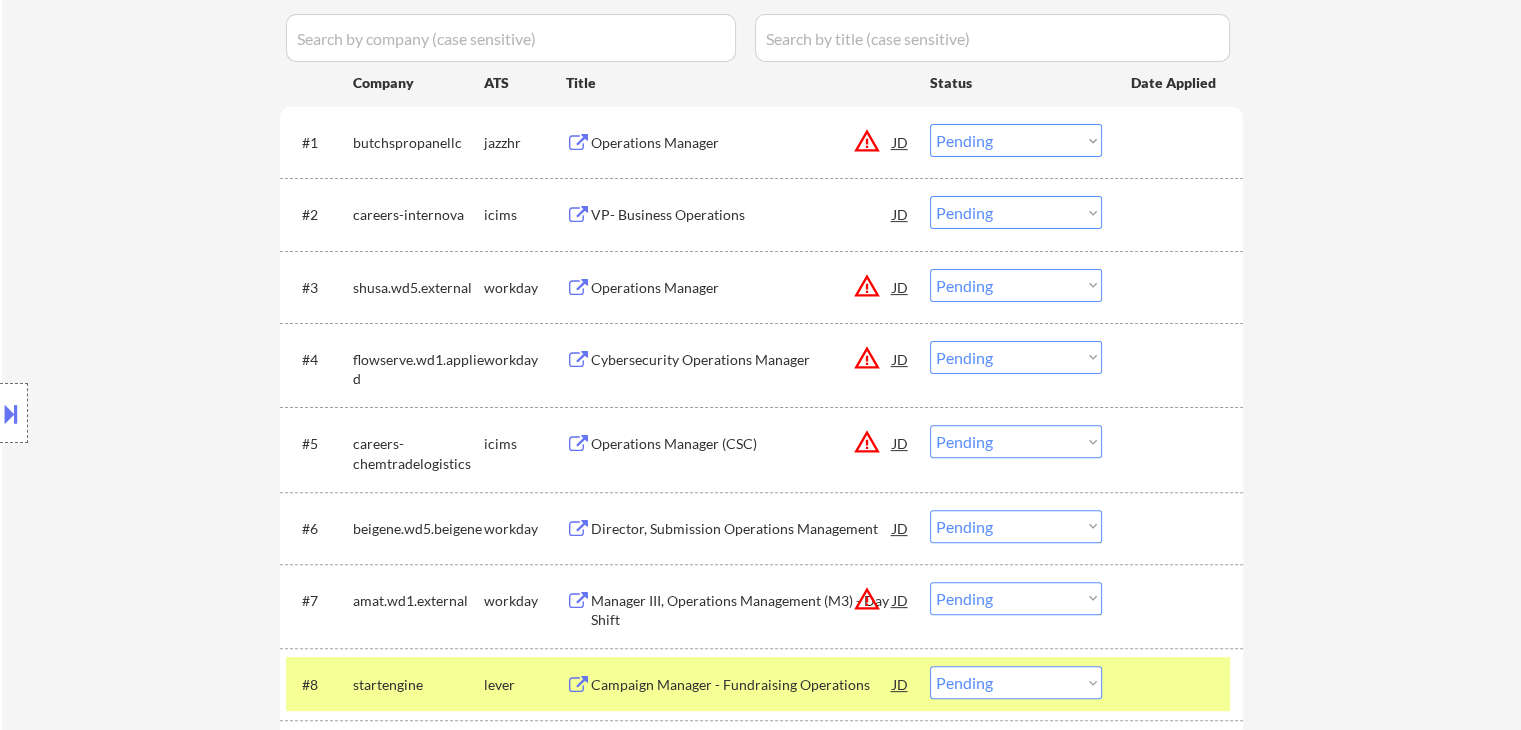 scroll, scrollTop: 500, scrollLeft: 0, axis: vertical 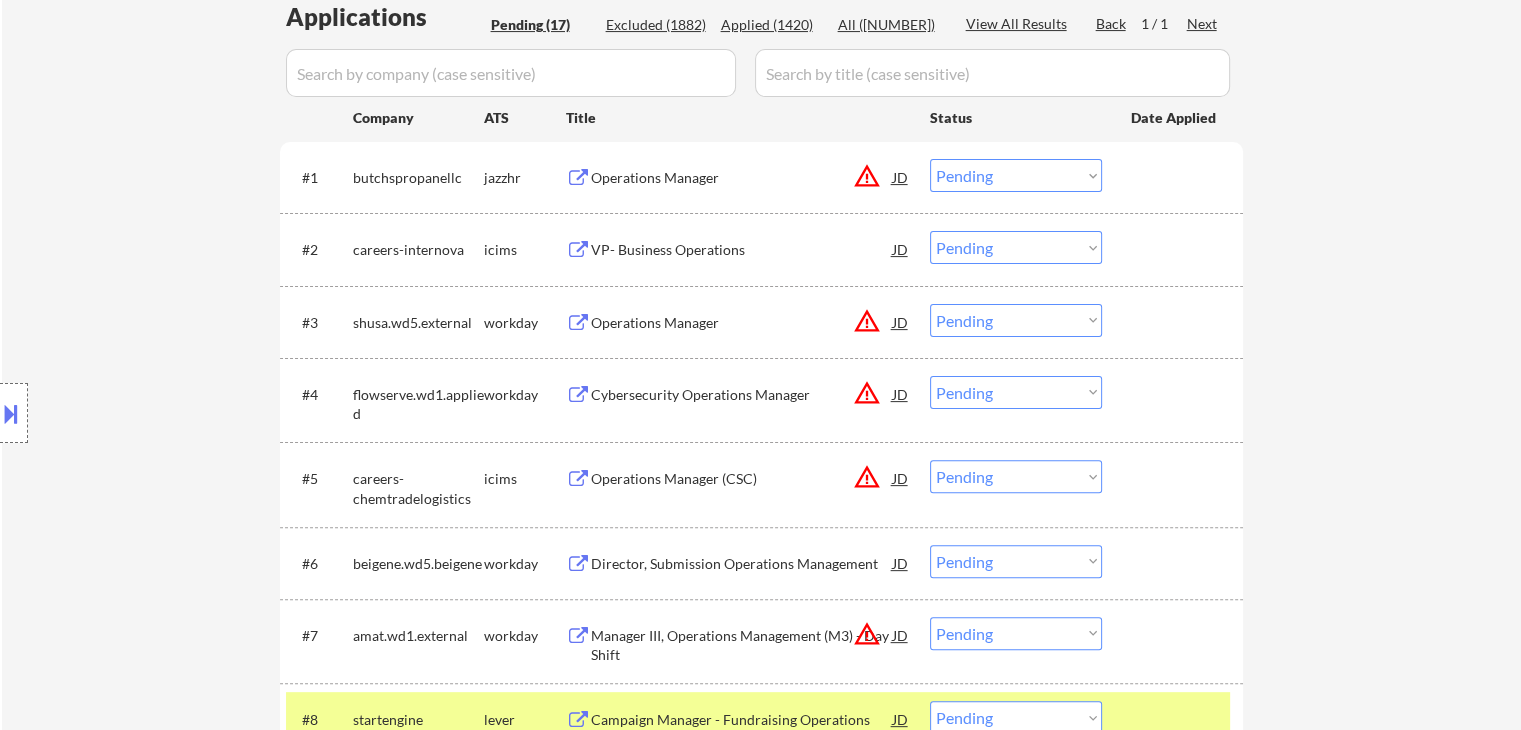 click on "Operations Manager" at bounding box center (742, 178) 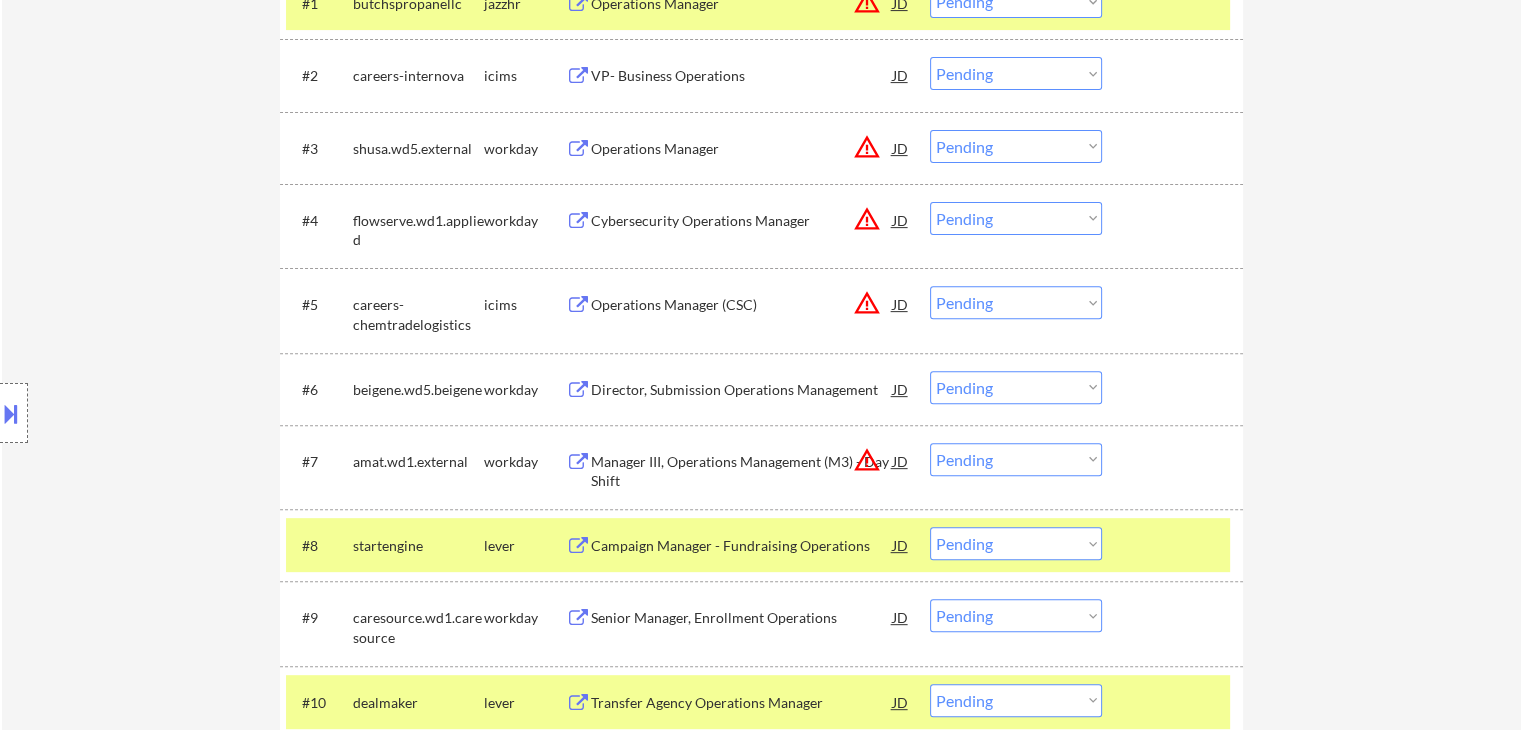 scroll, scrollTop: 700, scrollLeft: 0, axis: vertical 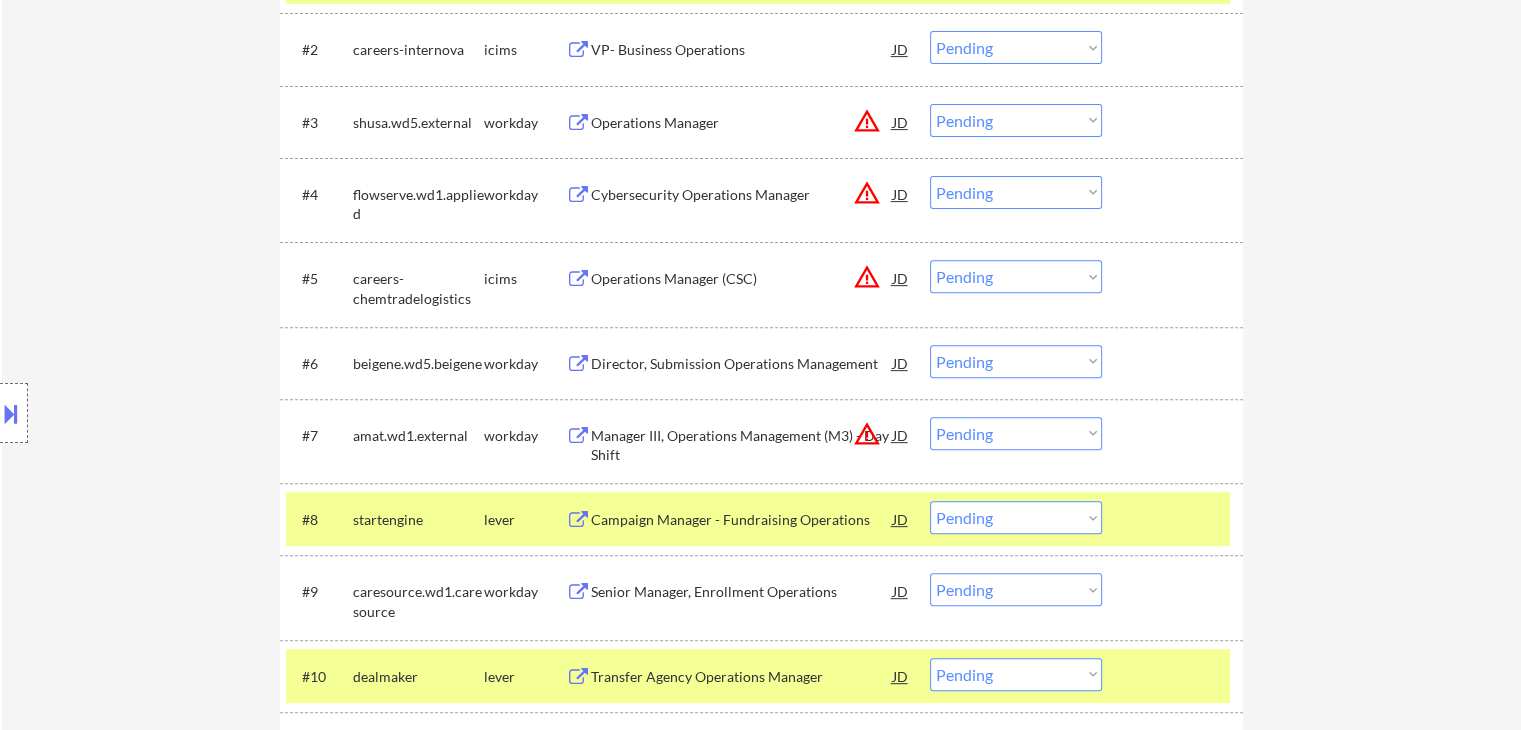 click on "Director, Submission Operations Management" at bounding box center (742, 364) 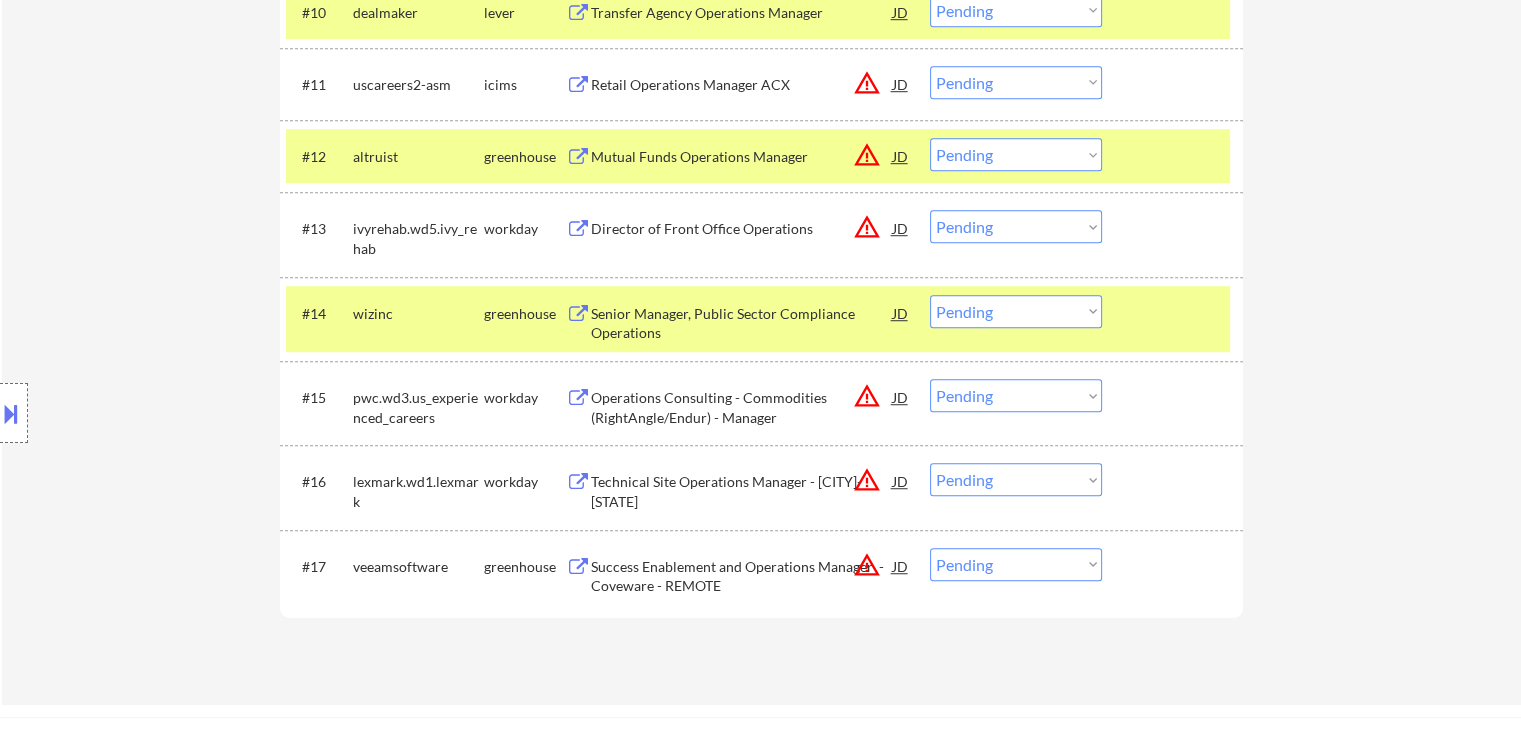 scroll, scrollTop: 1400, scrollLeft: 0, axis: vertical 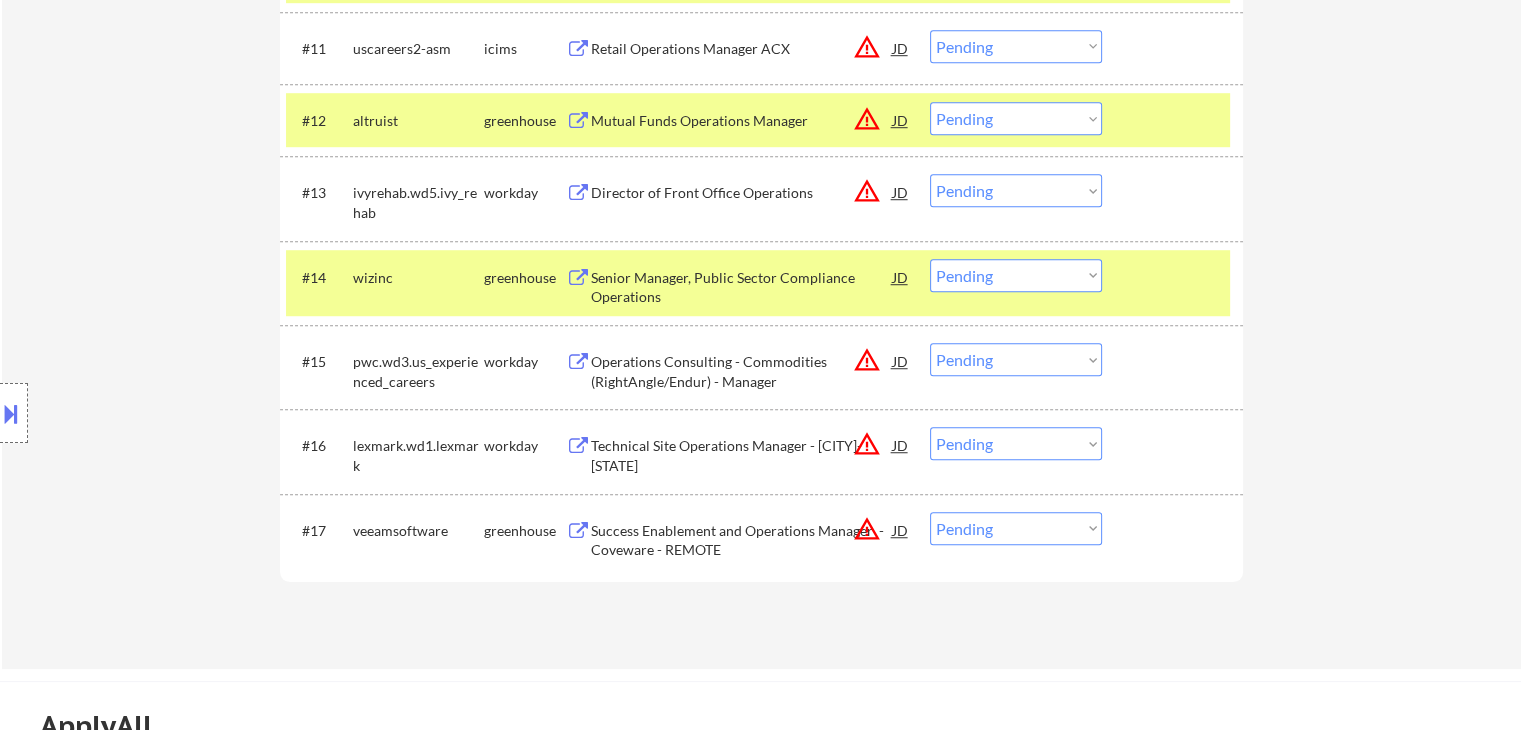 click on "Success Enablement and Operations Manager  - Coveware - REMOTE" at bounding box center (742, 540) 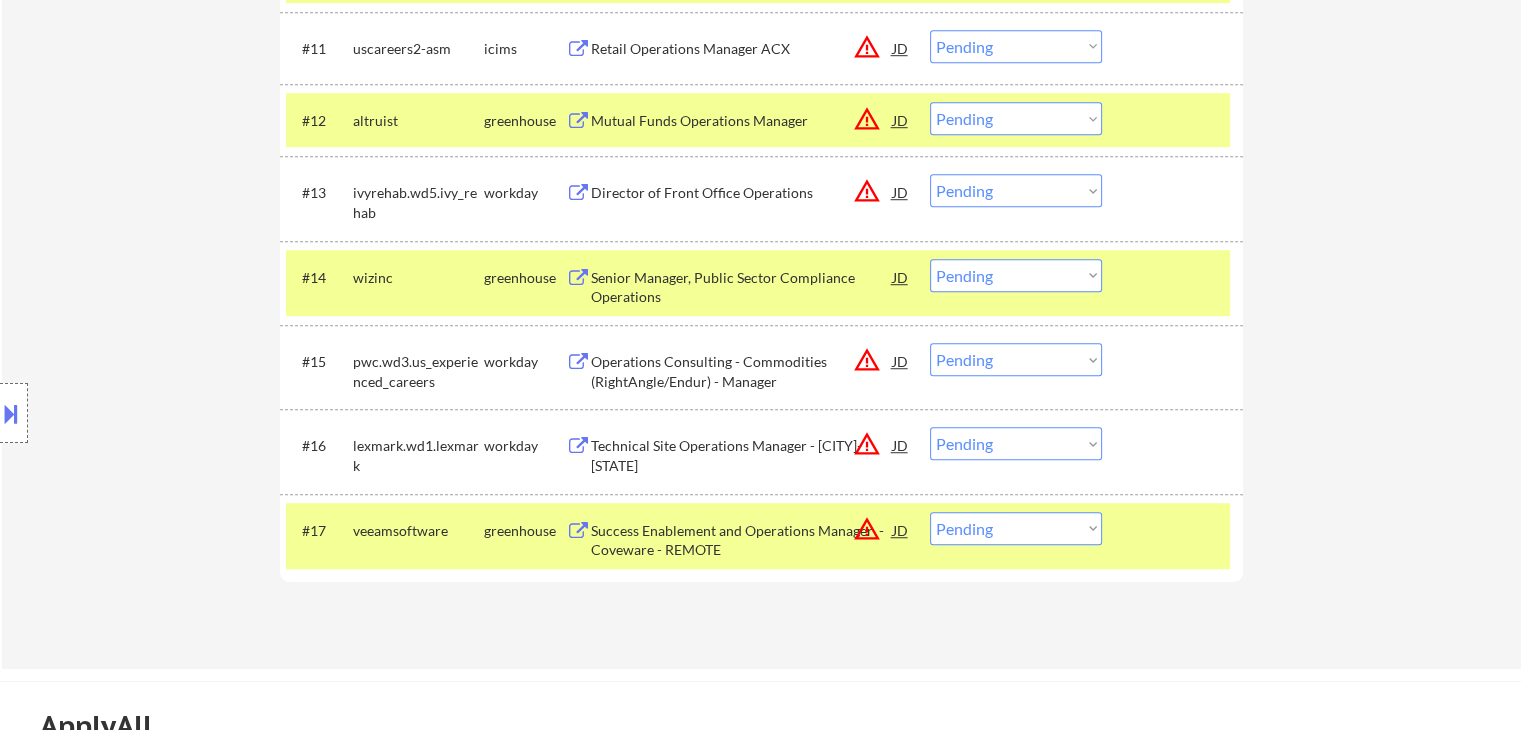 select on ""pending"" 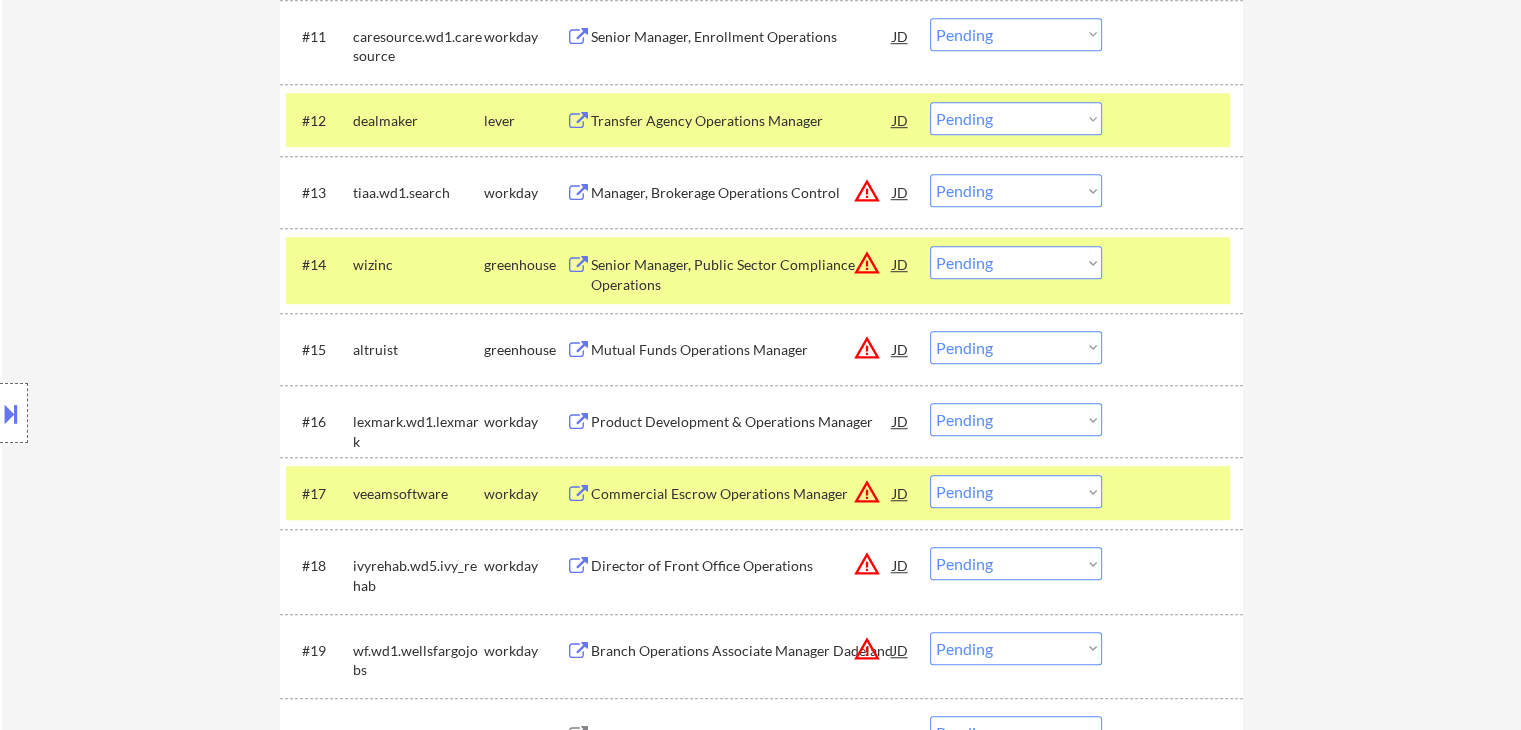 select on ""PLACEHOLDER_1427118222253"" 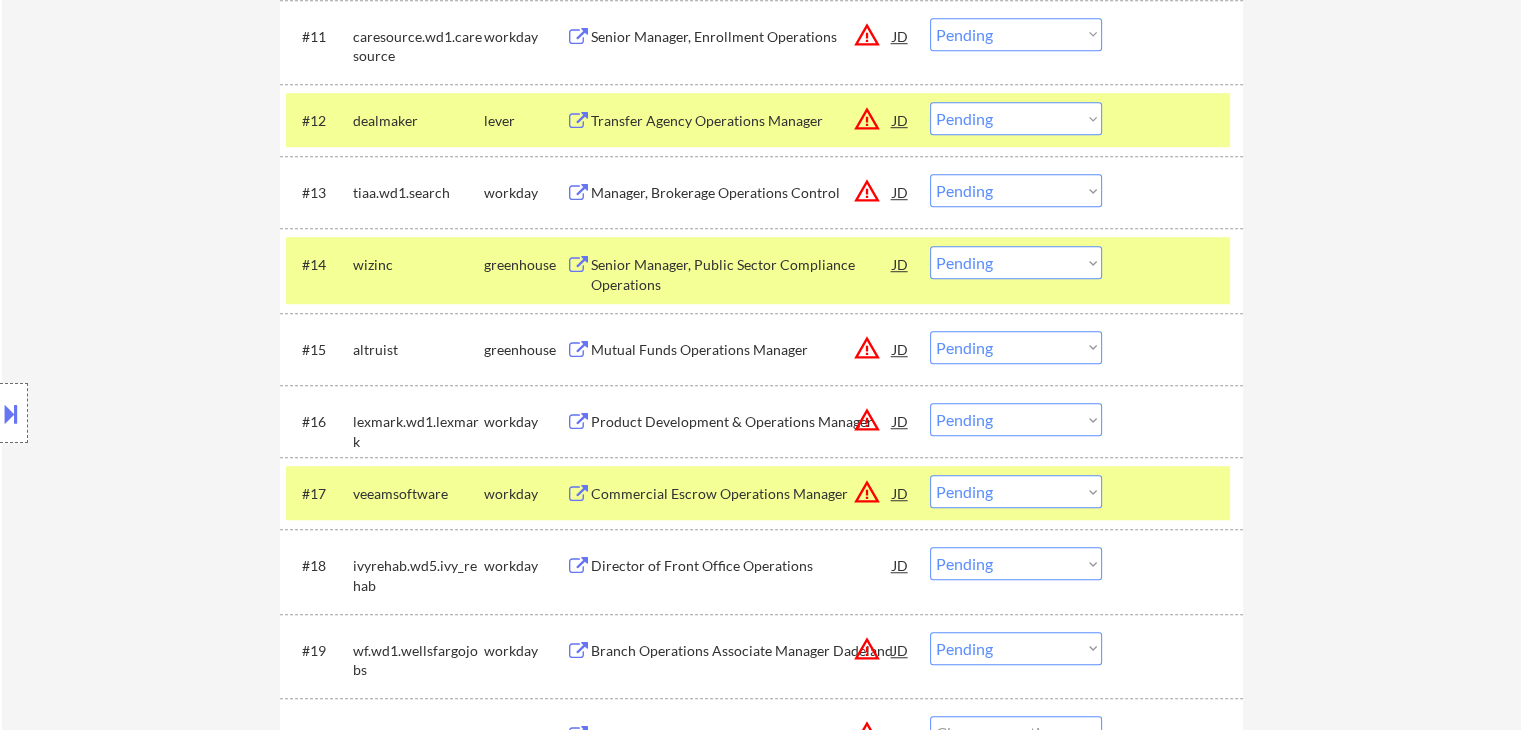 select on ""pending"" 